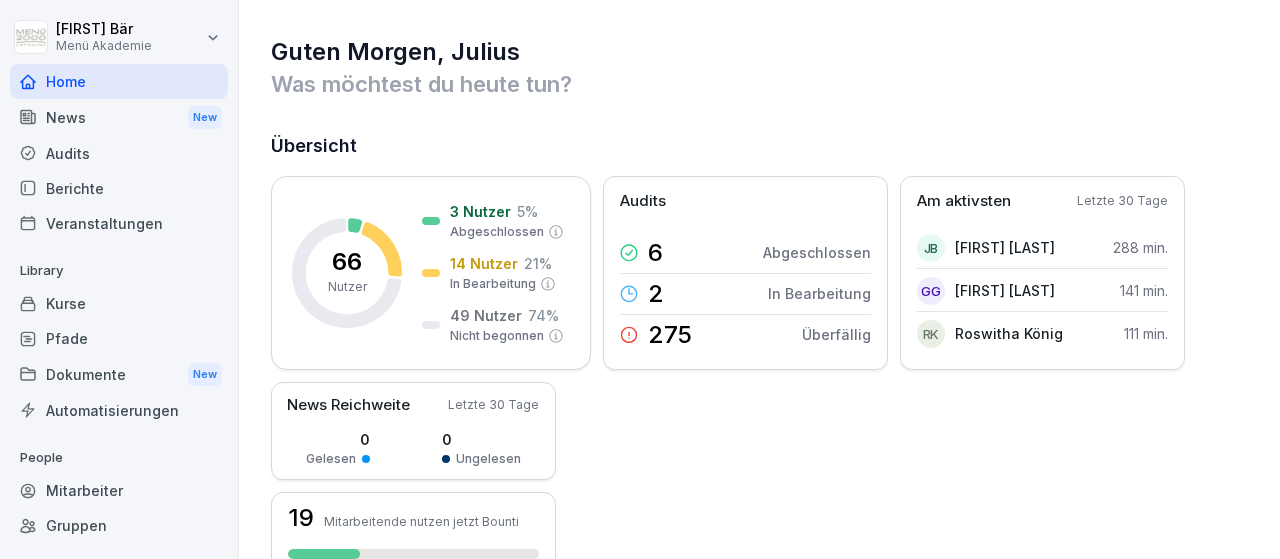 scroll, scrollTop: 0, scrollLeft: 0, axis: both 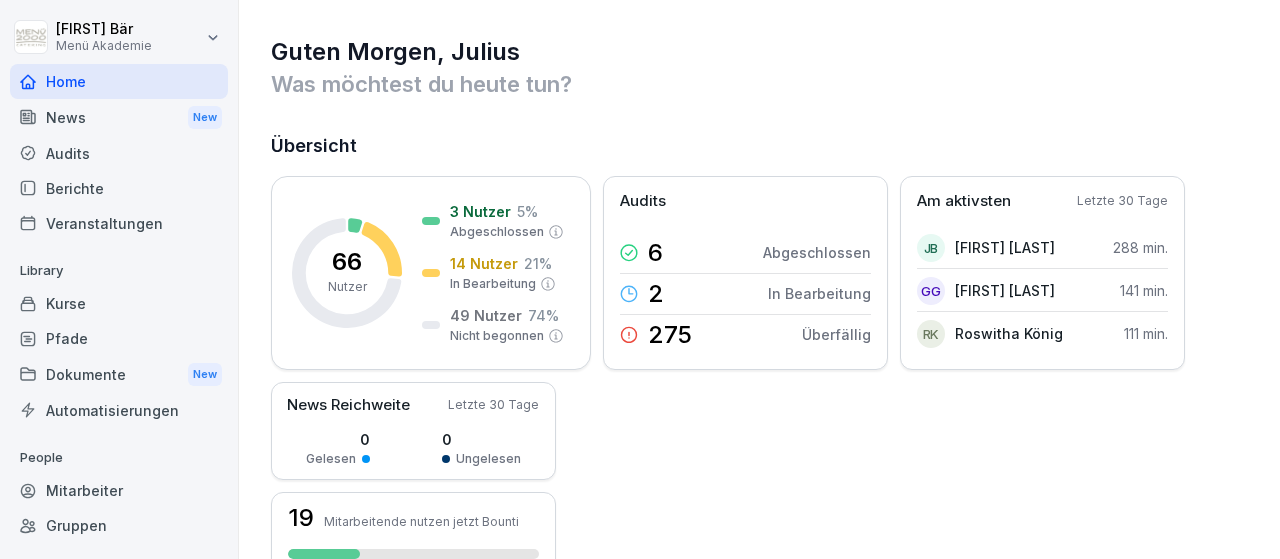 click on "Berichte" at bounding box center (119, 188) 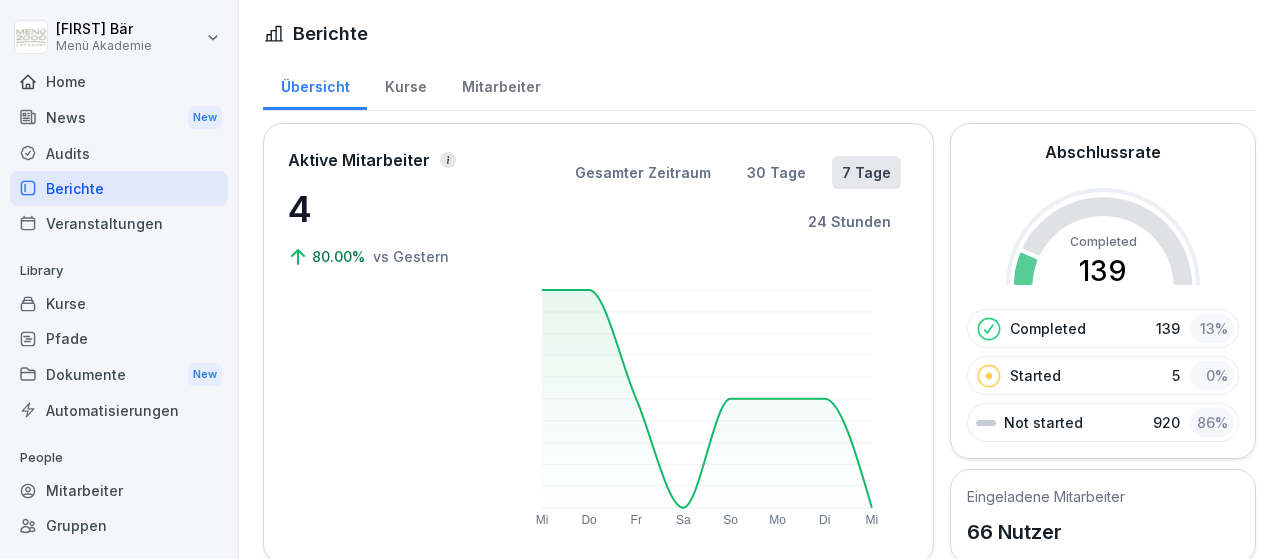 click on "Mitarbeiter" at bounding box center (501, 84) 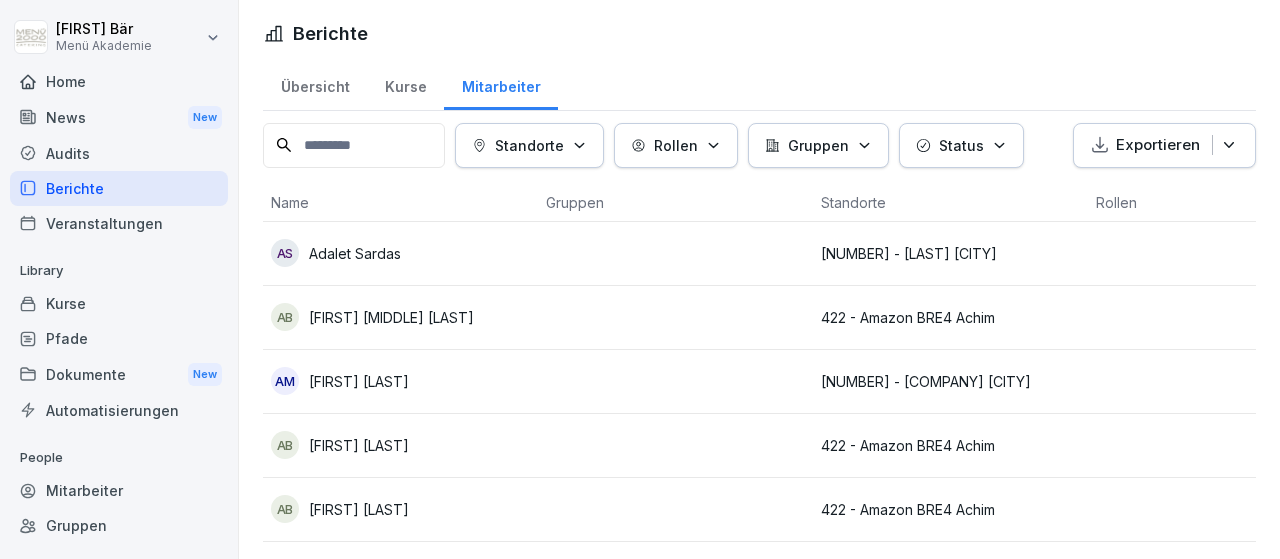 click on "Kurse" at bounding box center (405, 84) 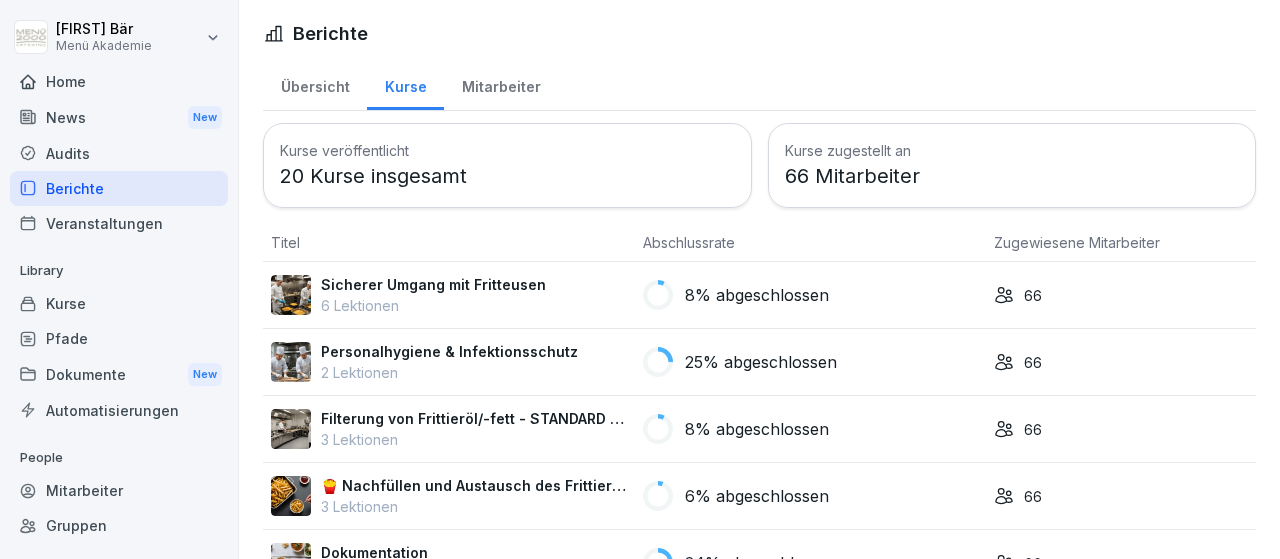 click on "Mitarbeiter" at bounding box center [501, 84] 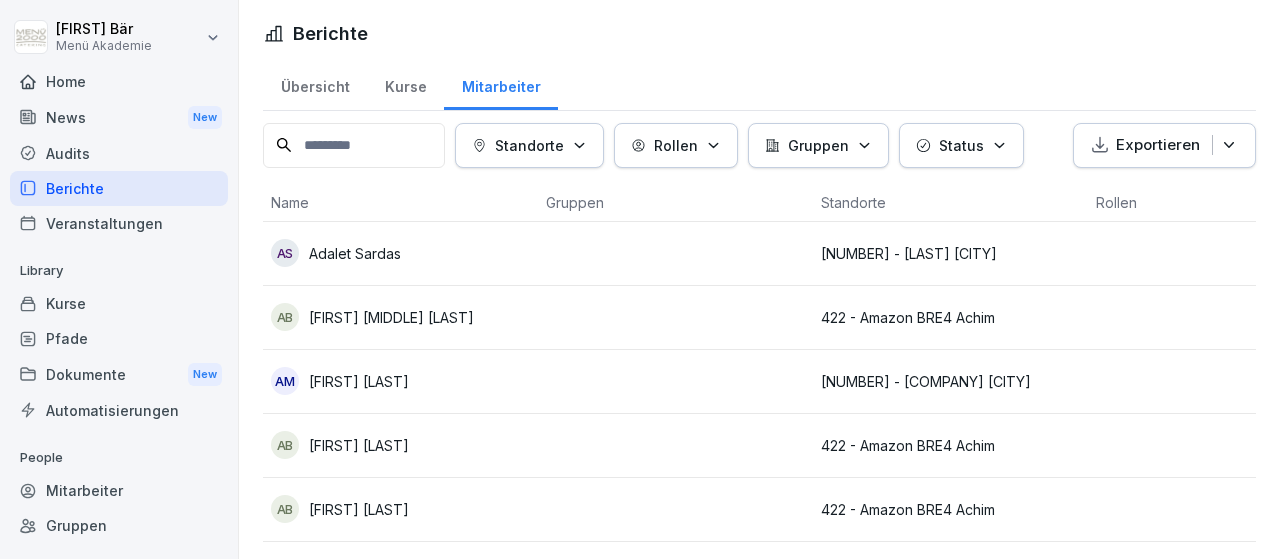 click on "Standorte" at bounding box center (529, 145) 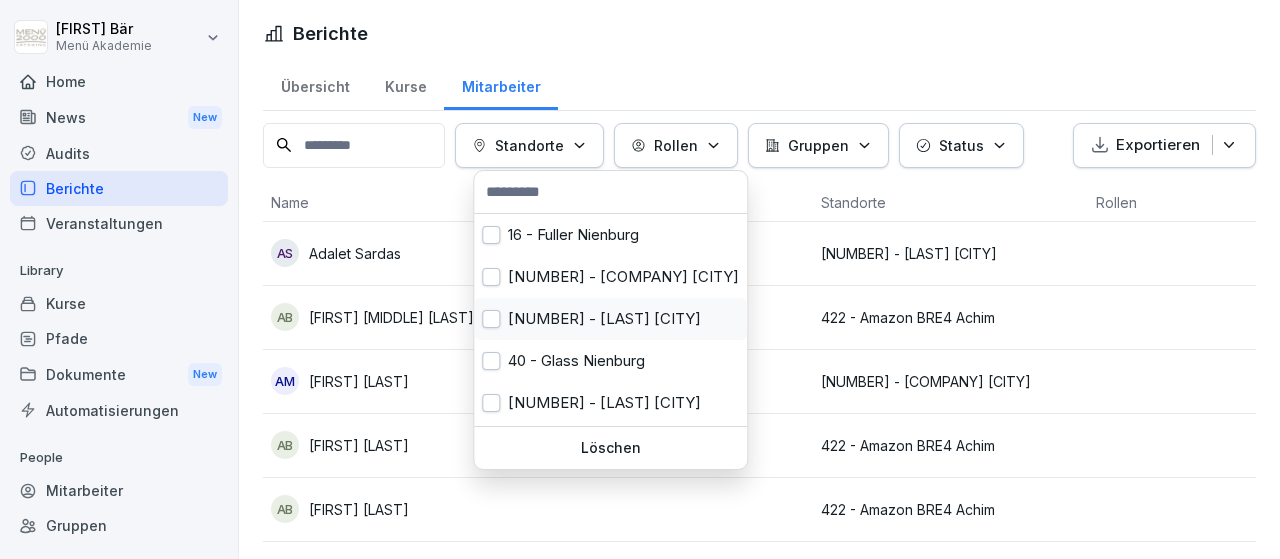 scroll, scrollTop: 122, scrollLeft: 0, axis: vertical 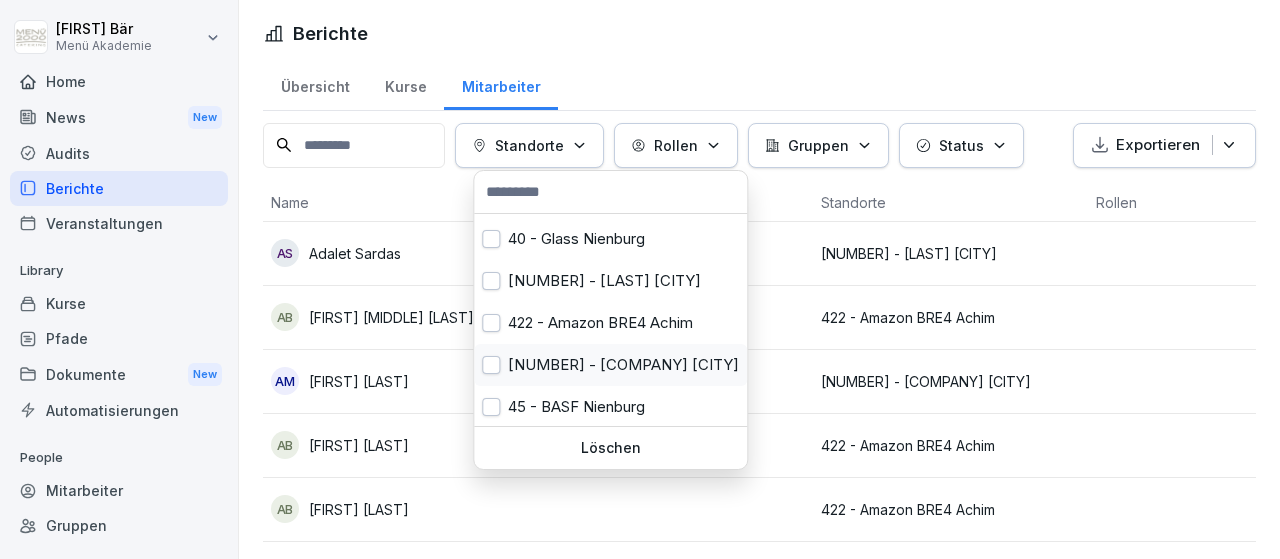 click on "436 - Amazon HAJ1 Helmstedt" at bounding box center (610, 365) 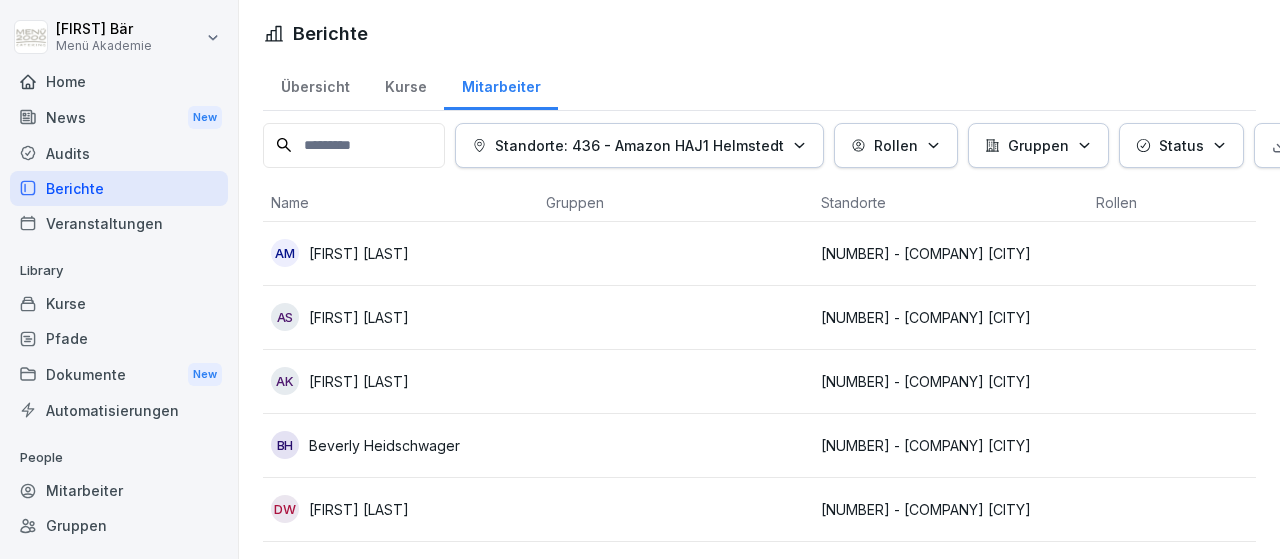 click on "Julius   Bär Menü Akademie Home News New Audits Berichte Veranstaltungen Library Kurse Pfade Dokumente New Automatisierungen People Mitarbeiter Gruppen Standorte Support Einstellungen Berichte Übersicht Kurse Mitarbeiter Standorte: 436 - Amazon HAJ1 Helmstedt Rollen Gruppen Status Exportieren Name Gruppen Standorte Rollen Status Fortschritt AM Andrea Meerkatz 436 - Amazon HAJ1 Helmstedt Nicht begonnen 0 % AS Andy Schlürscheid 436 - Amazon HAJ1 Helmstedt In Bearbeitung 75 % AK Annika Klinzing 436 - Amazon HAJ1 Helmstedt In Bearbeitung 40 % BH Beverly Heidschwager 436 - Amazon HAJ1 Helmstedt In Bearbeitung 40 % DW Daniela Wehner 436 - Amazon HAJ1 Helmstedt In Bearbeitung 40 % GS Gabriela Stannek 436 - Amazon HAJ1 Helmstedt In Bearbeitung 55 % GG Gregor Golla 436 - Amazon HAJ1 Helmstedt Abgeschlossen 100 % IH Iris Heidschwager 436 - Amazon HAJ1 Helmstedt In Bearbeitung 94 % JS Jerome Schüler 436 - Amazon HAJ1 Helmstedt Nicht begonnen 0 % JB Joanna Breva 436 - Amazon HAJ1 Helmstedt Abgeschlossen 100 % JD 40" at bounding box center [640, 279] 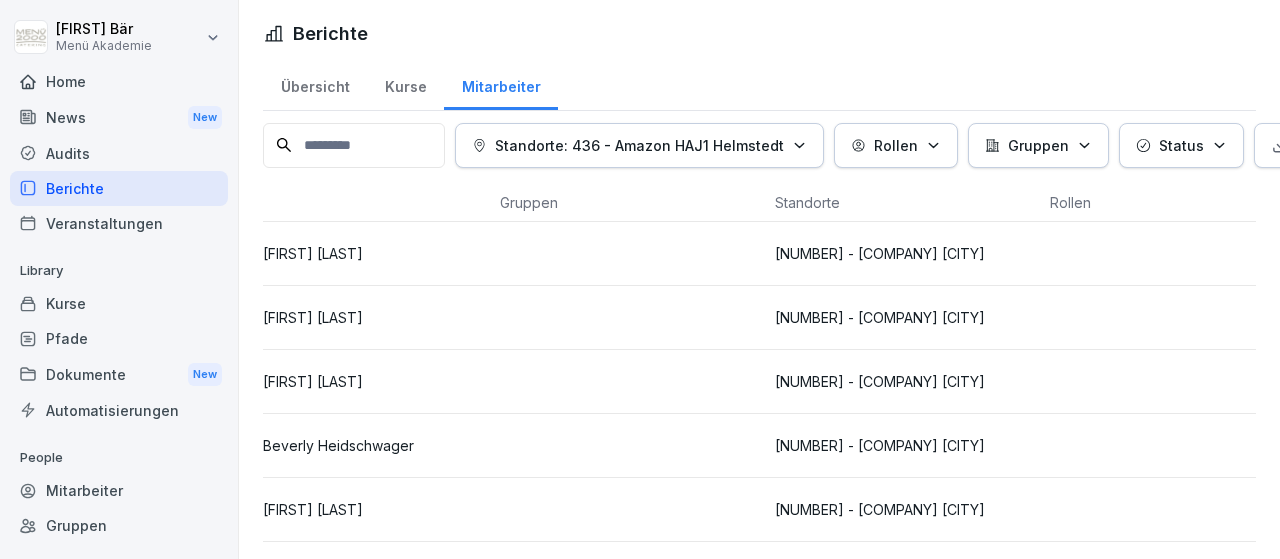scroll, scrollTop: 0, scrollLeft: 35, axis: horizontal 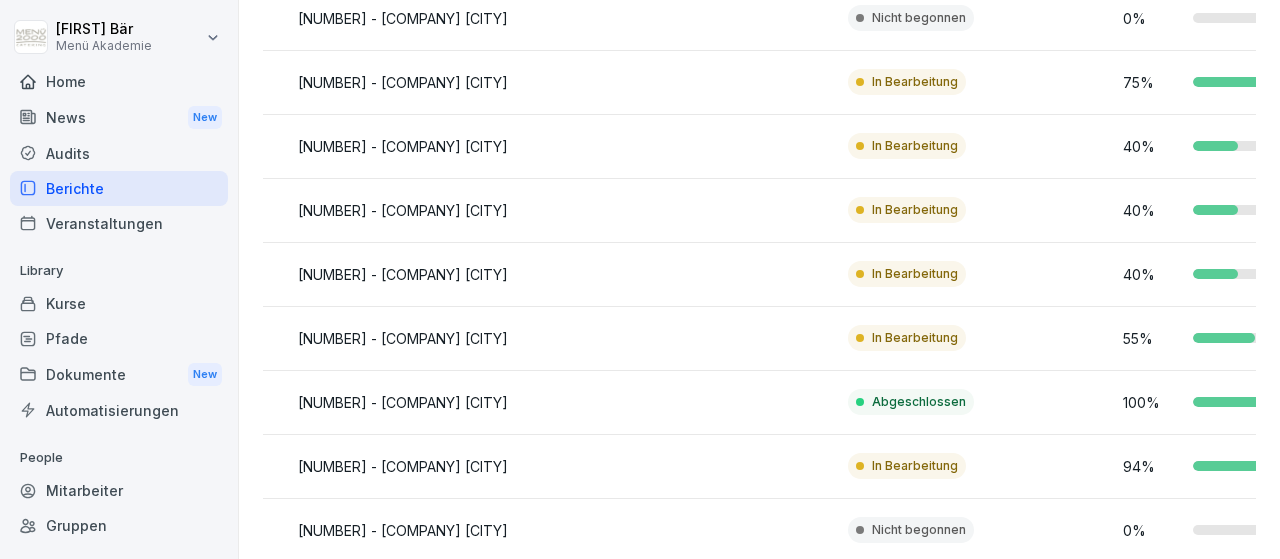 click on "In Bearbeitung" at bounding box center (915, 146) 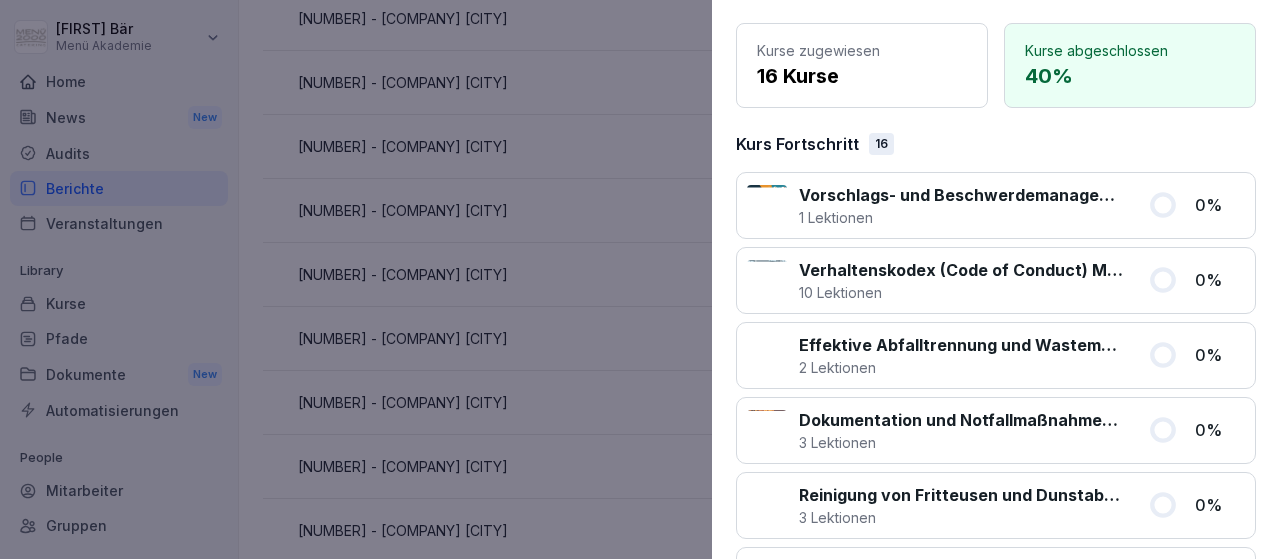 scroll, scrollTop: 0, scrollLeft: 0, axis: both 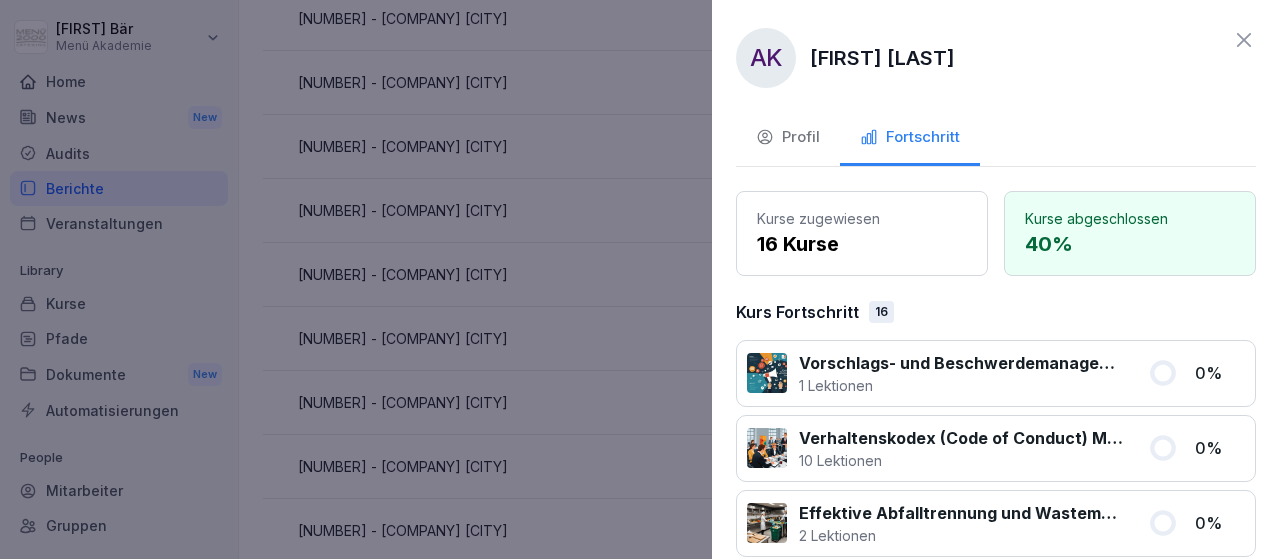 click on "Profil" at bounding box center (788, 137) 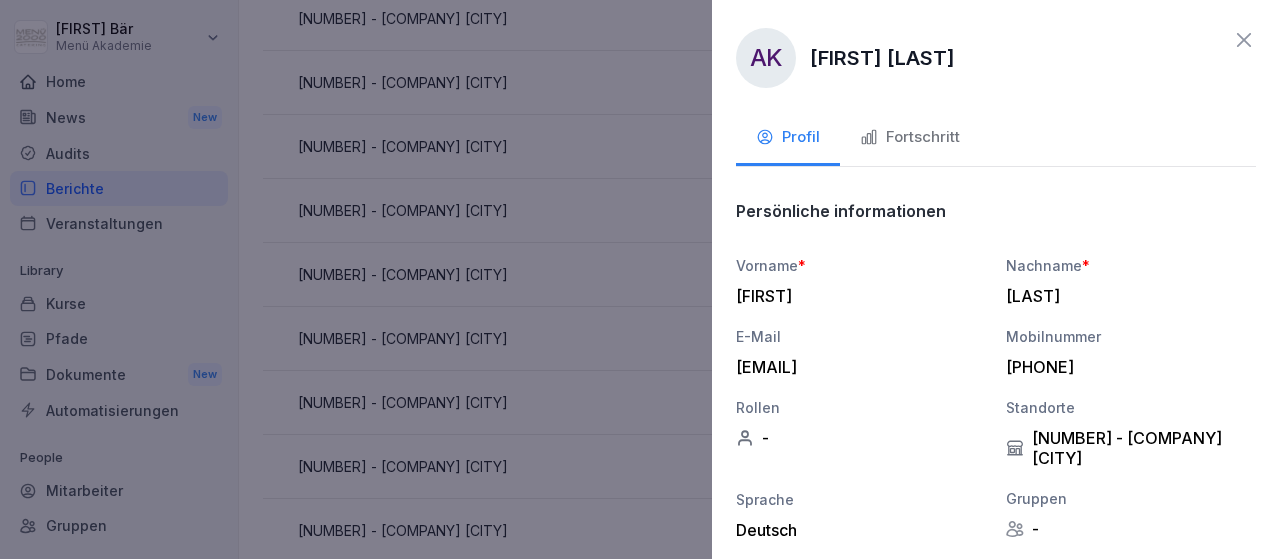 click on "AK Annika Klinzing" at bounding box center [996, 58] 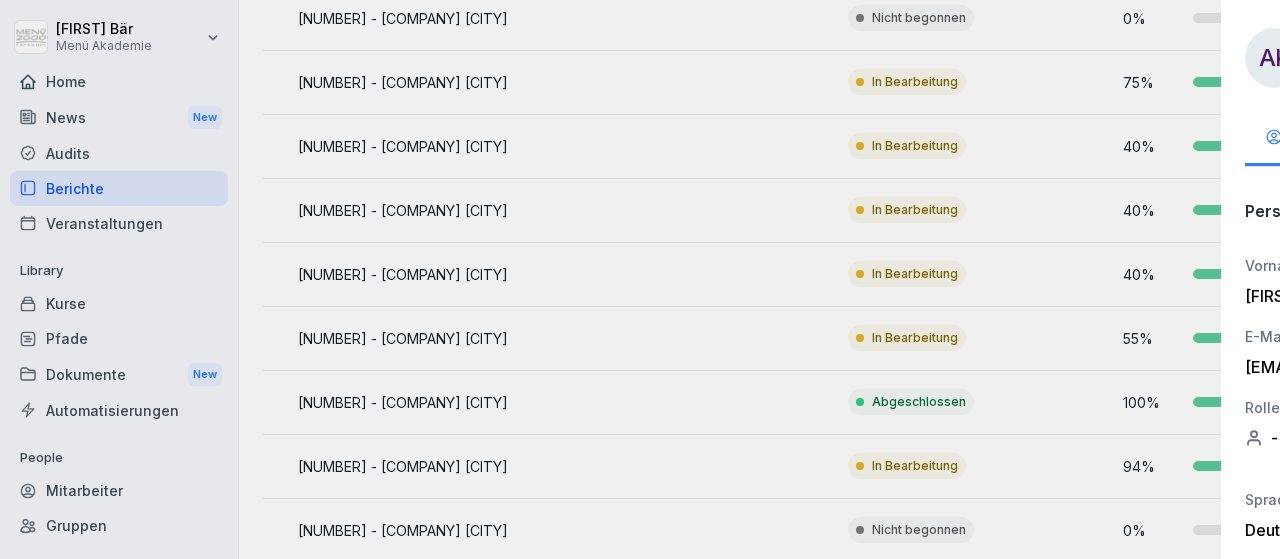 scroll, scrollTop: 0, scrollLeft: 523, axis: horizontal 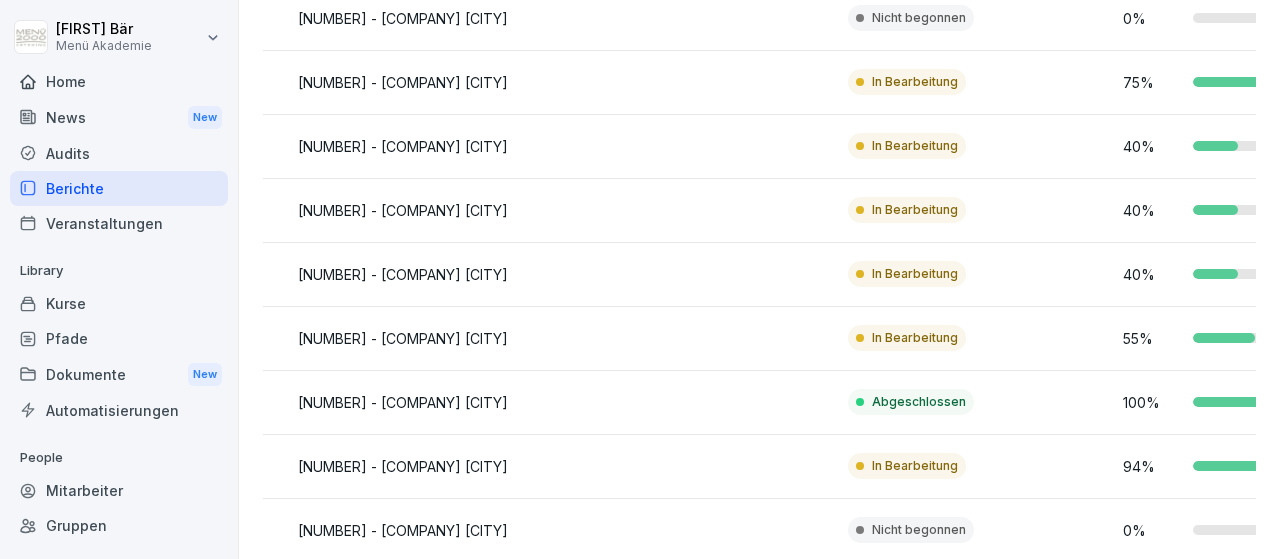 click on "Kurse" at bounding box center [119, 303] 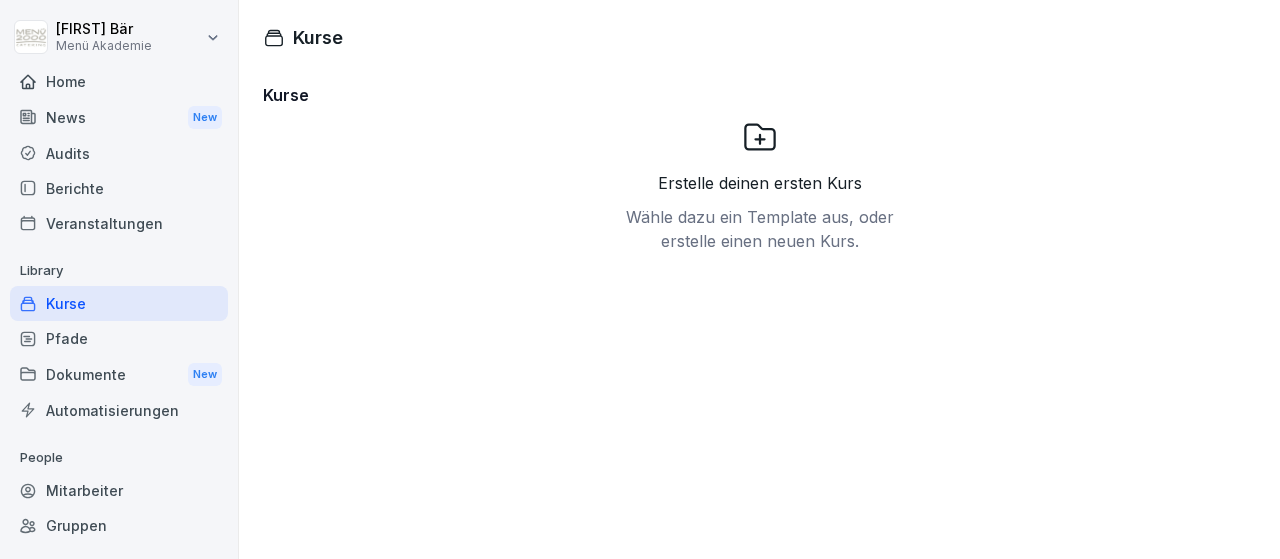 click on "Kurse" at bounding box center [119, 303] 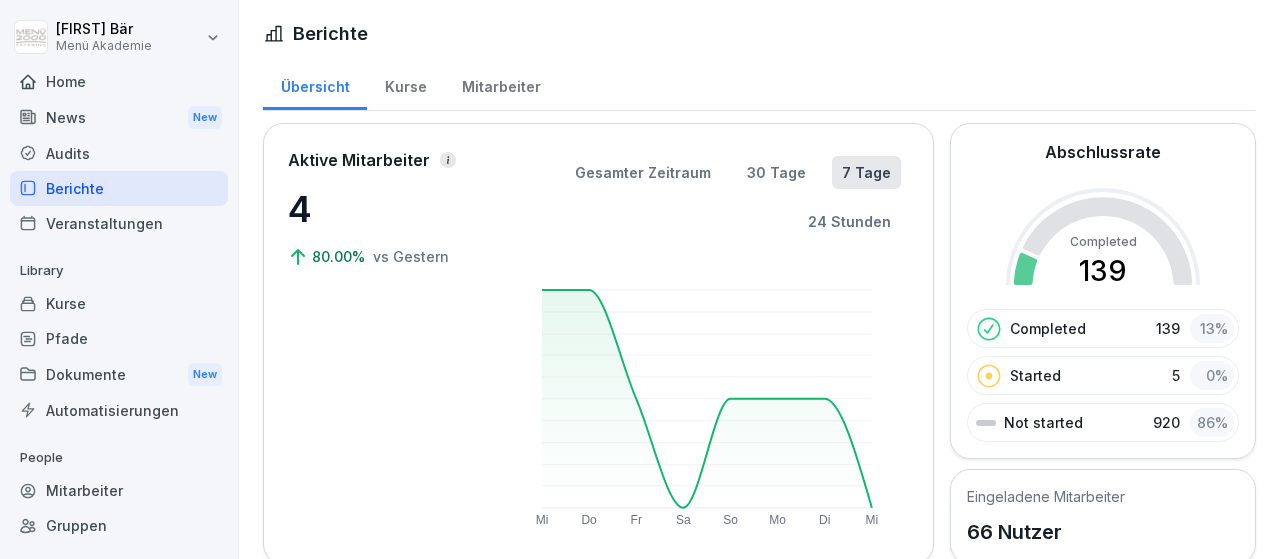 click on "Kurse" at bounding box center (405, 84) 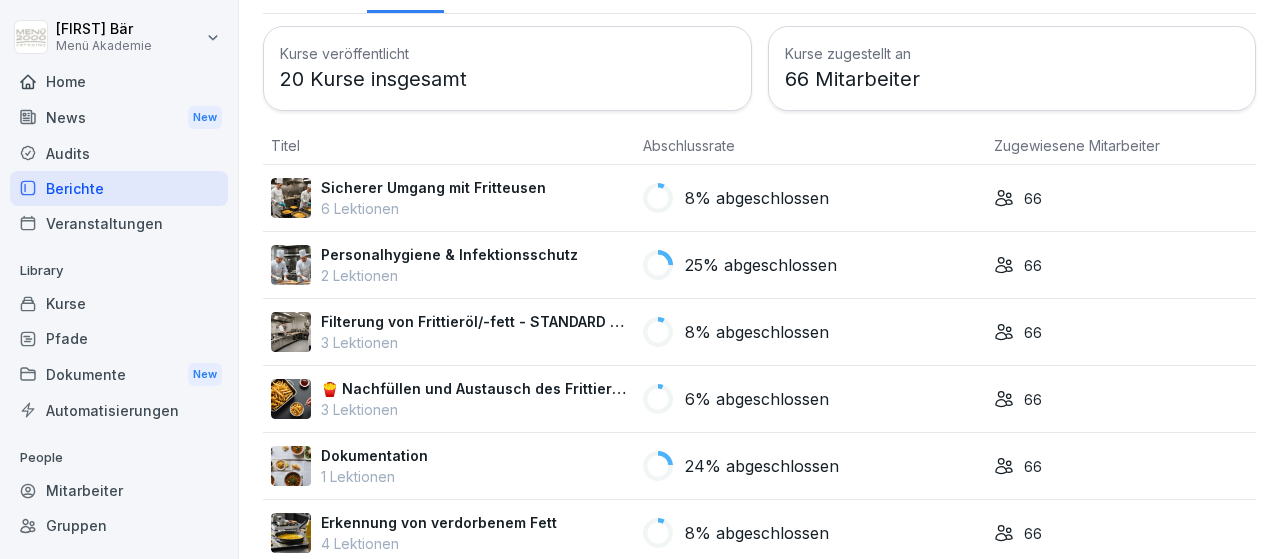 scroll, scrollTop: 109, scrollLeft: 0, axis: vertical 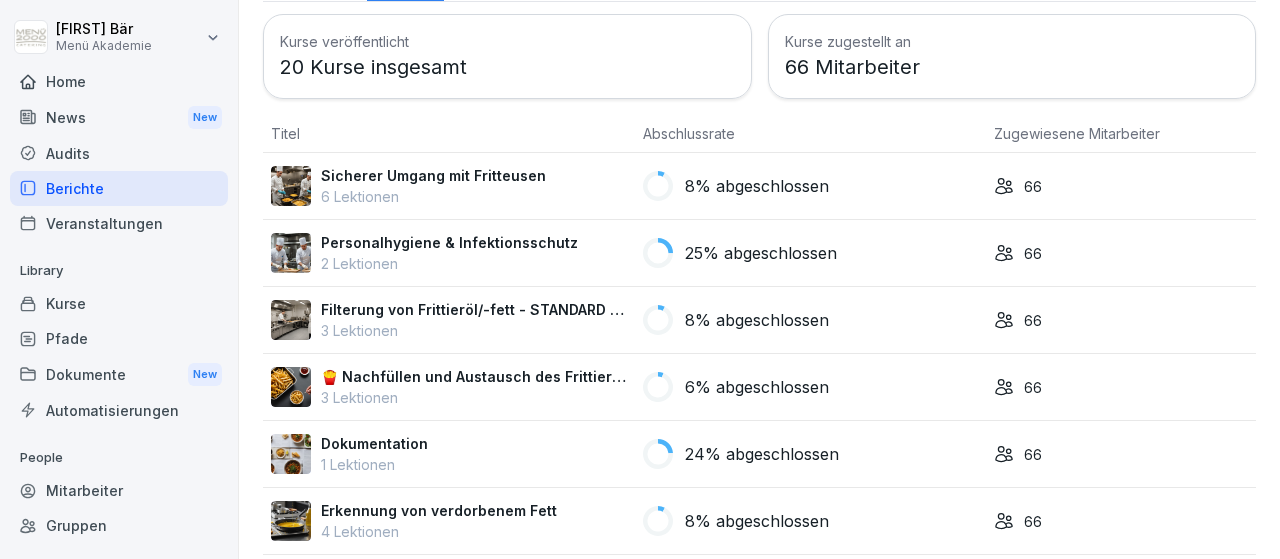 click on "8% abgeschlossen" at bounding box center [757, 186] 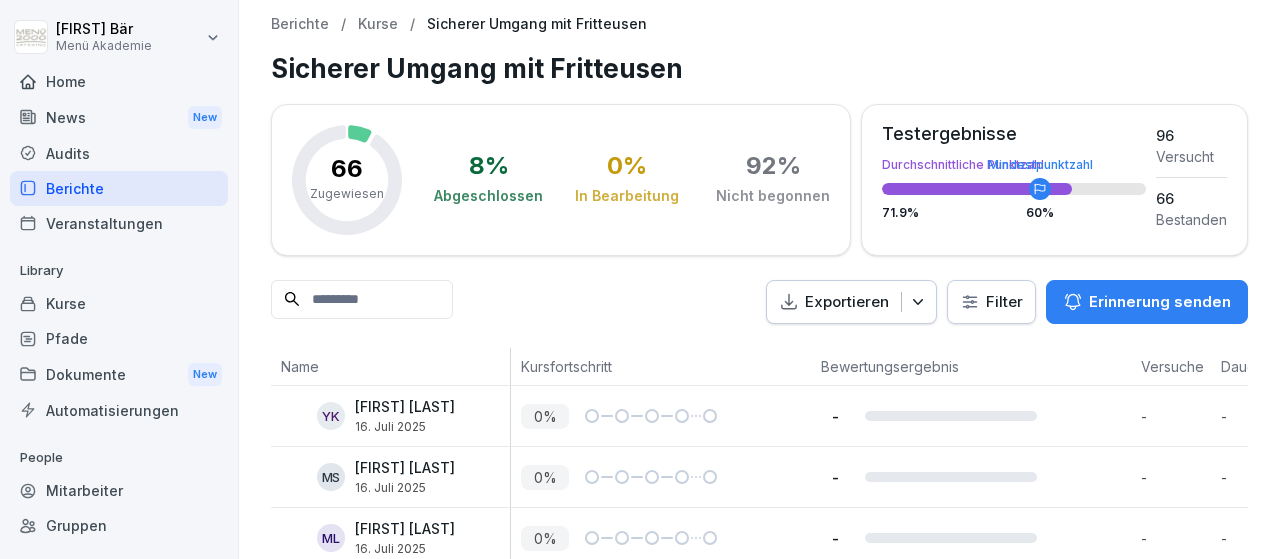 scroll, scrollTop: 0, scrollLeft: 0, axis: both 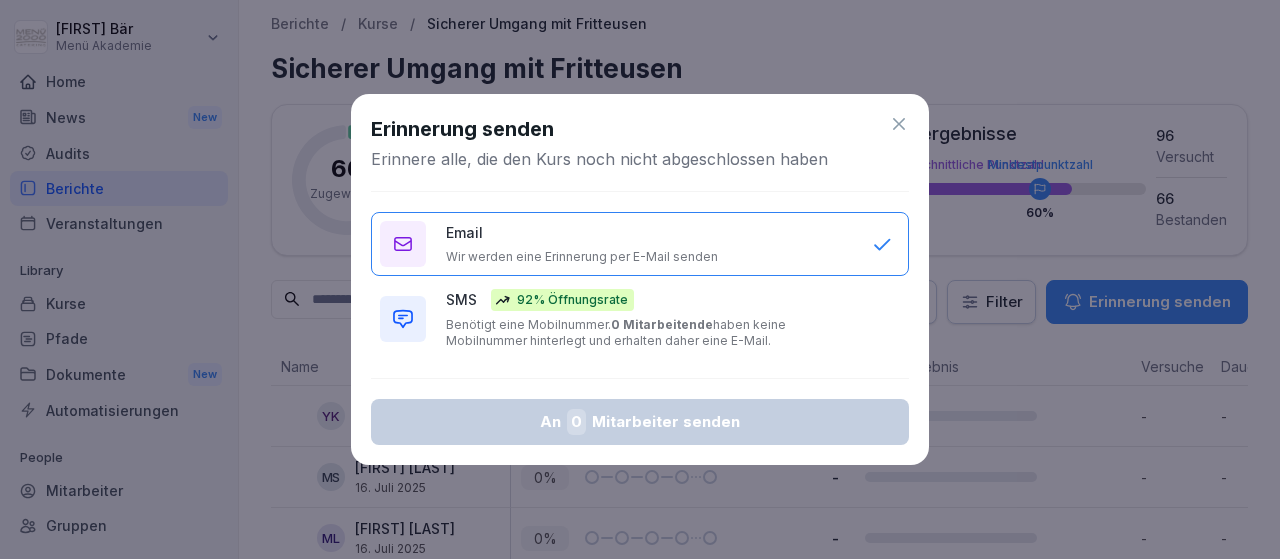 click on "Wir werden eine Erinnerung per E-Mail senden" at bounding box center (582, 257) 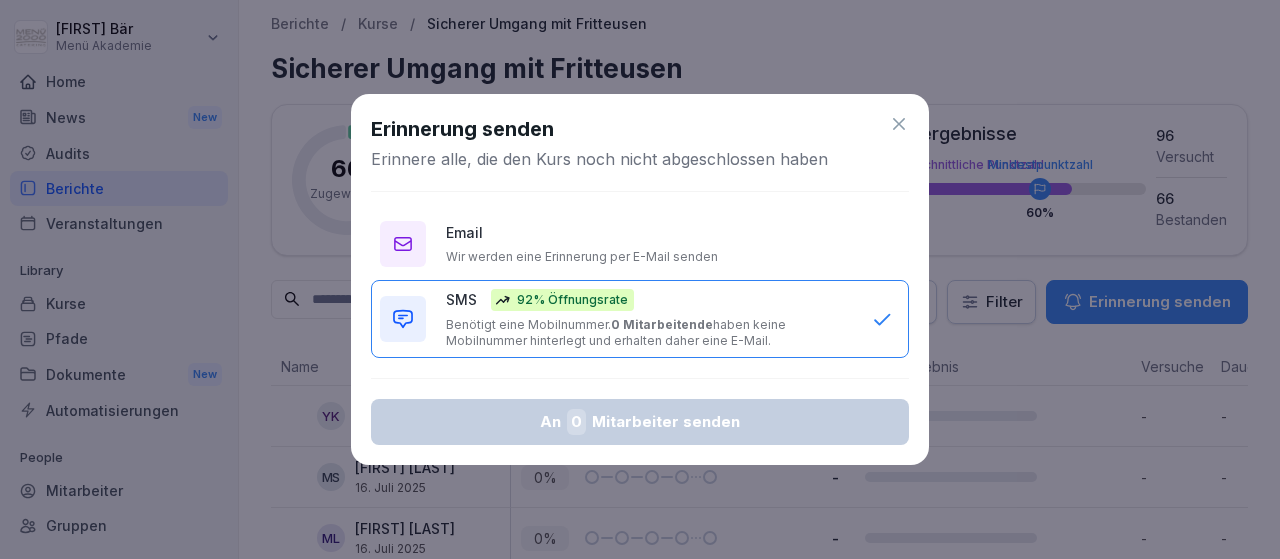 click on "Email Wir werden eine Erinnerung per EMAIL senden" at bounding box center (649, 243) 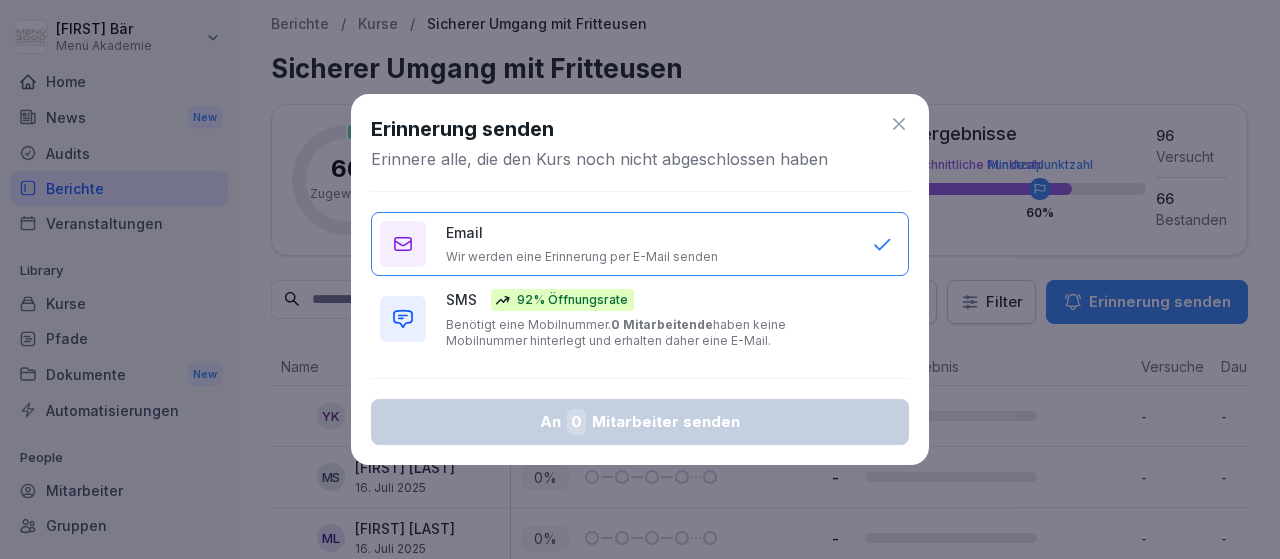 click 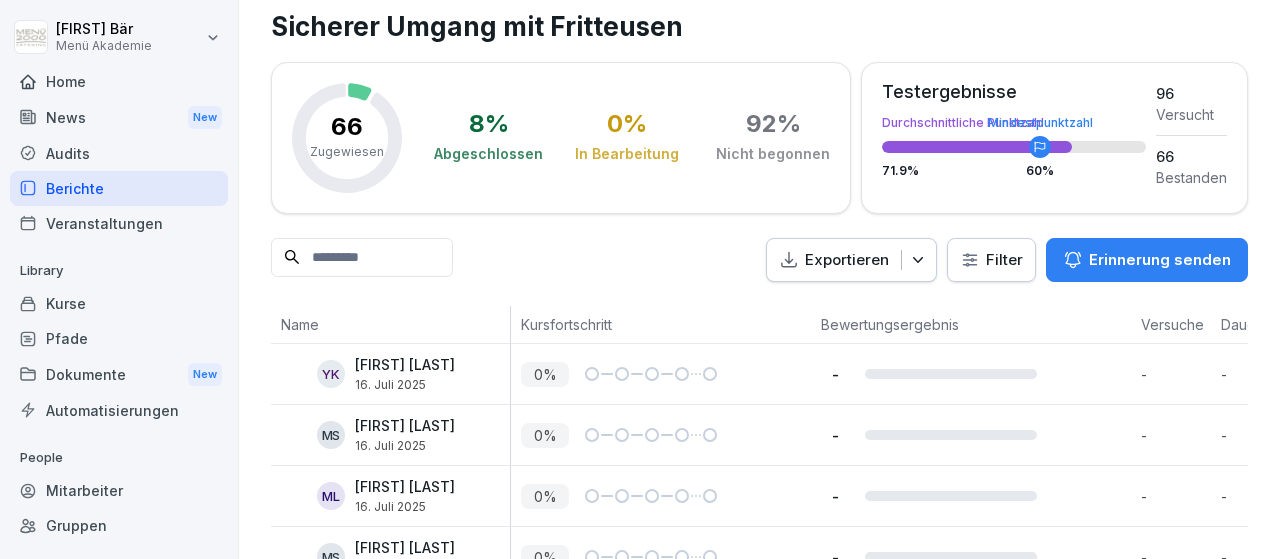 scroll, scrollTop: 0, scrollLeft: 0, axis: both 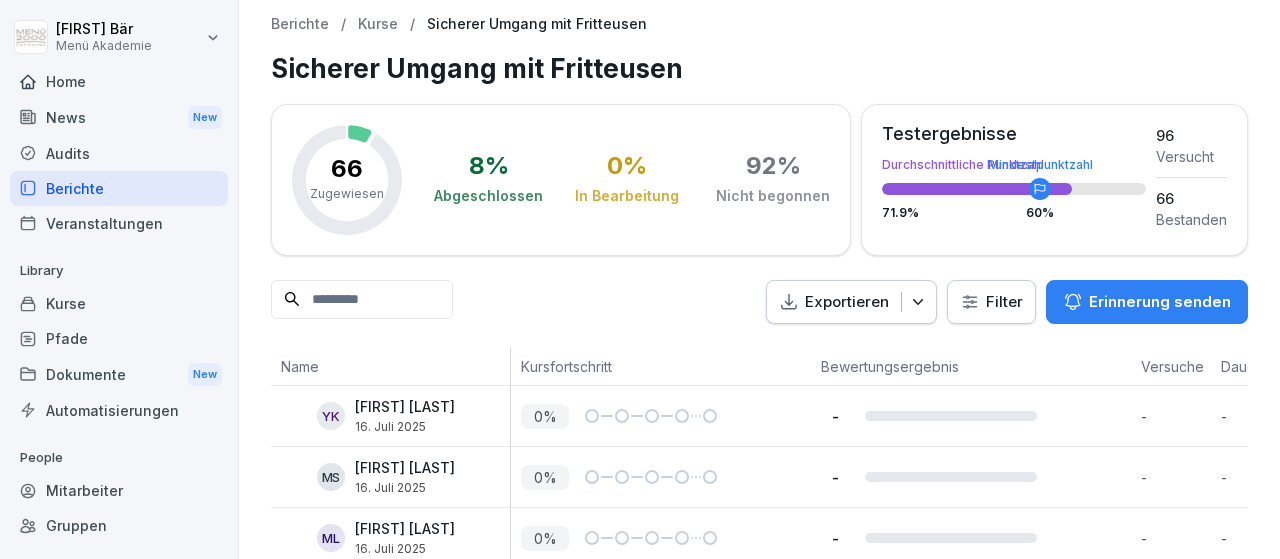 click on "Kurse" at bounding box center [378, 24] 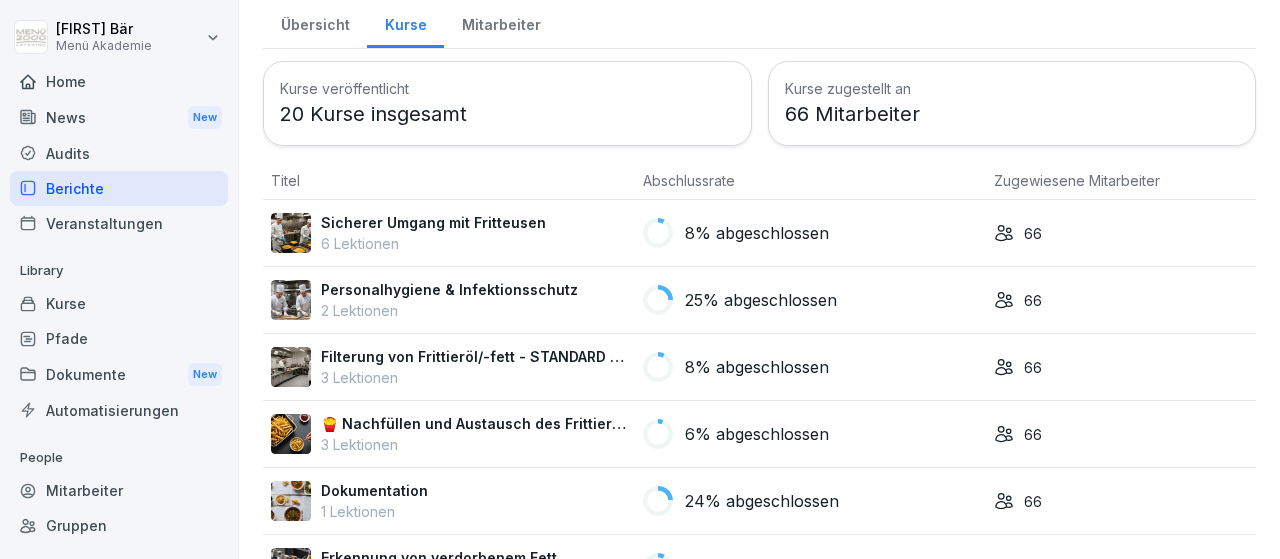 scroll, scrollTop: 0, scrollLeft: 0, axis: both 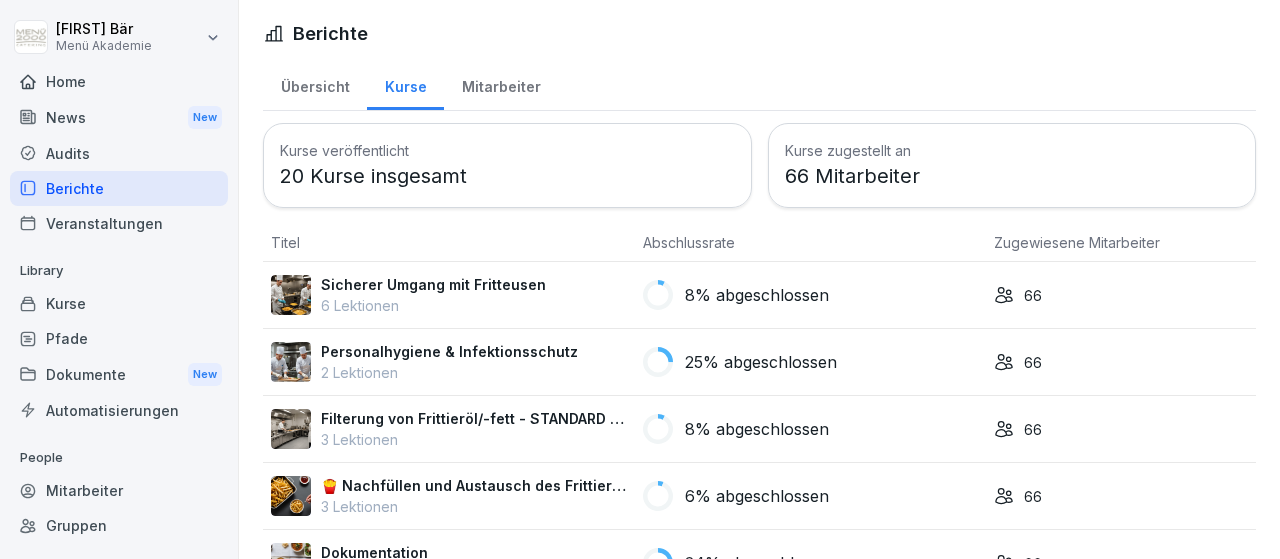 click on "25% abgeschlossen" at bounding box center (761, 362) 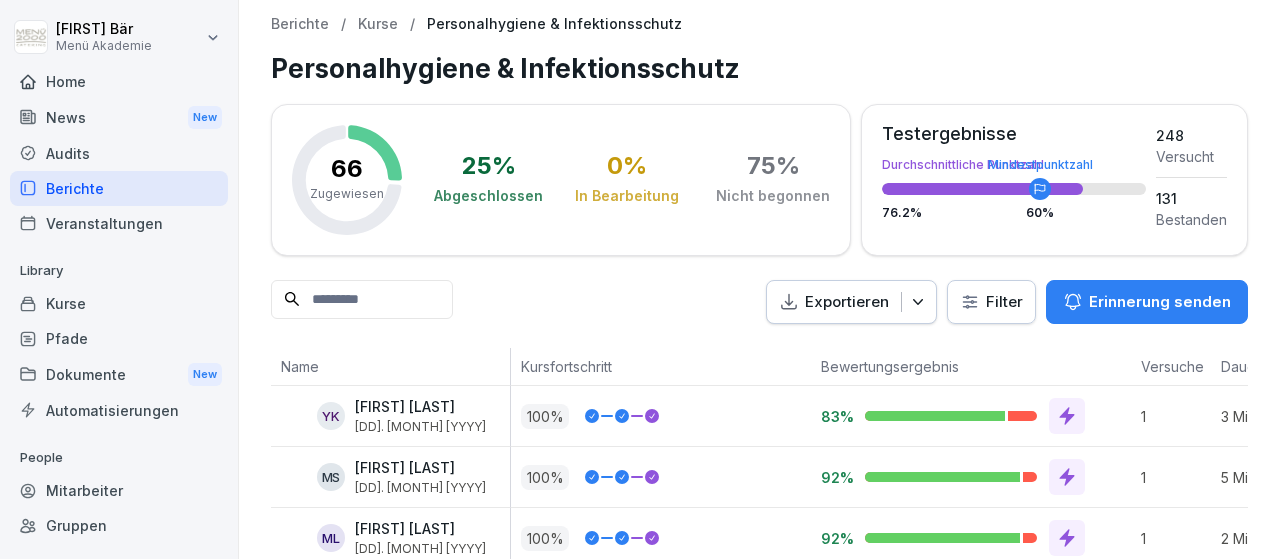 scroll, scrollTop: 0, scrollLeft: 0, axis: both 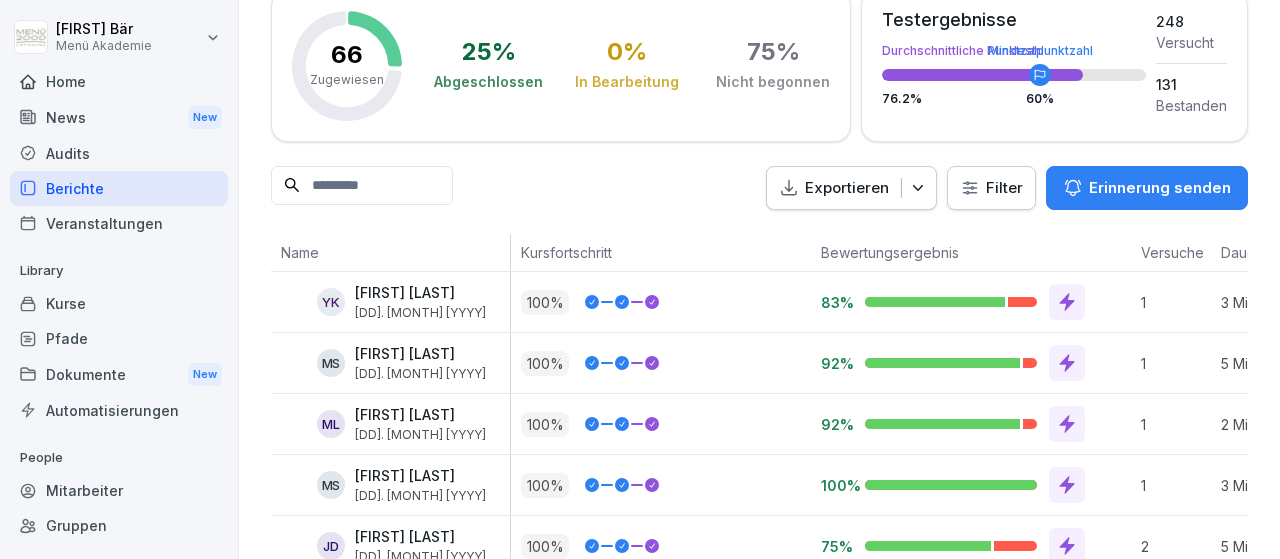 click at bounding box center (1067, 302) 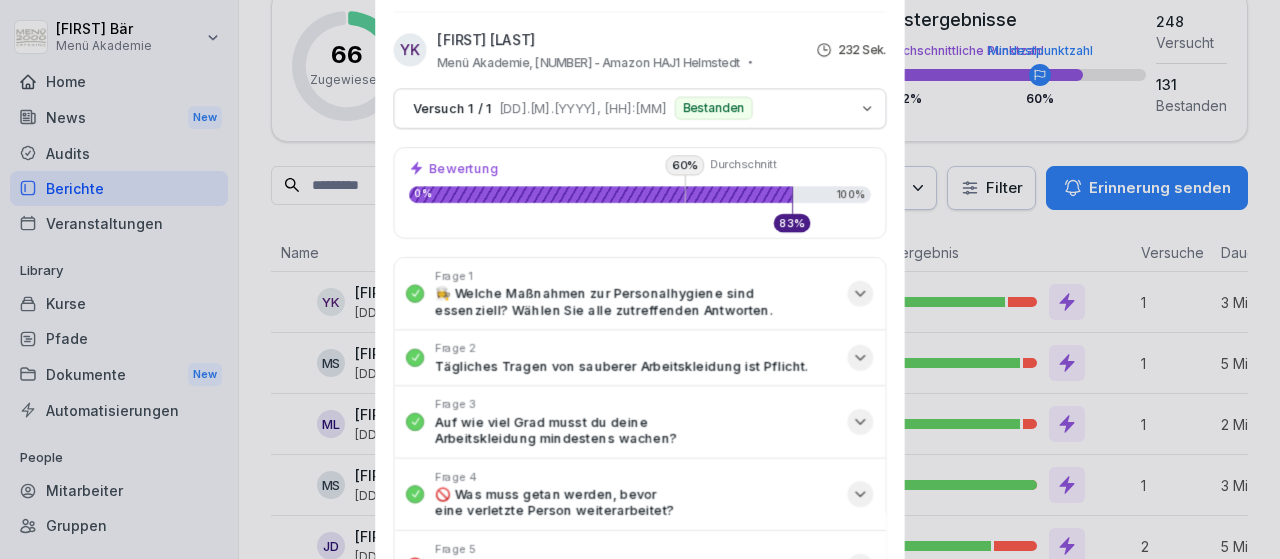 scroll, scrollTop: 114, scrollLeft: 0, axis: vertical 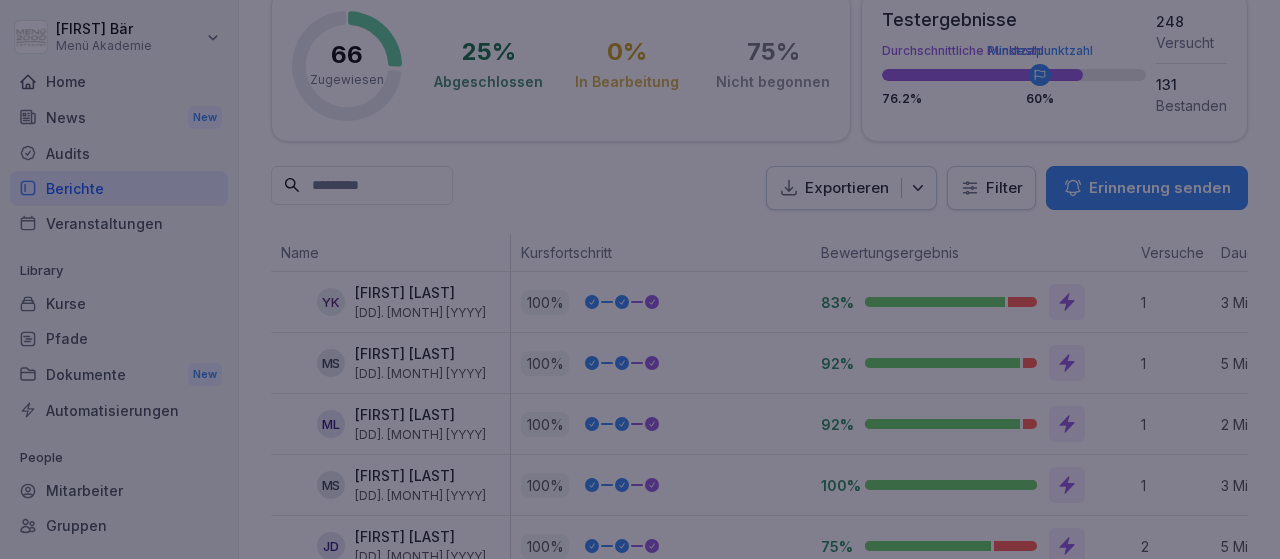 click at bounding box center (640, 279) 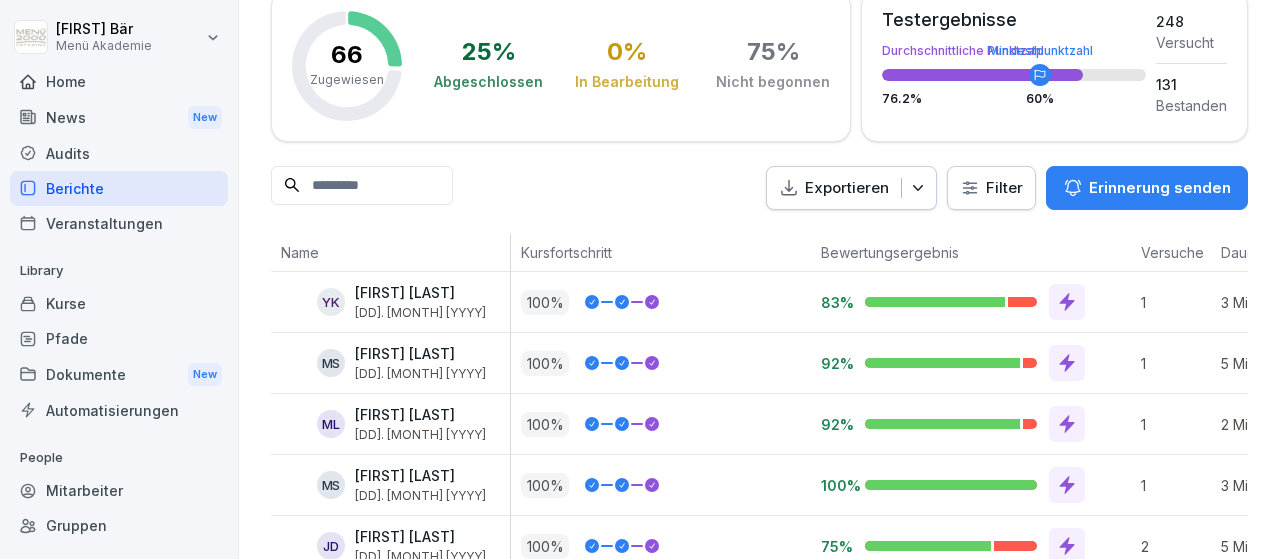 scroll, scrollTop: 0, scrollLeft: 0, axis: both 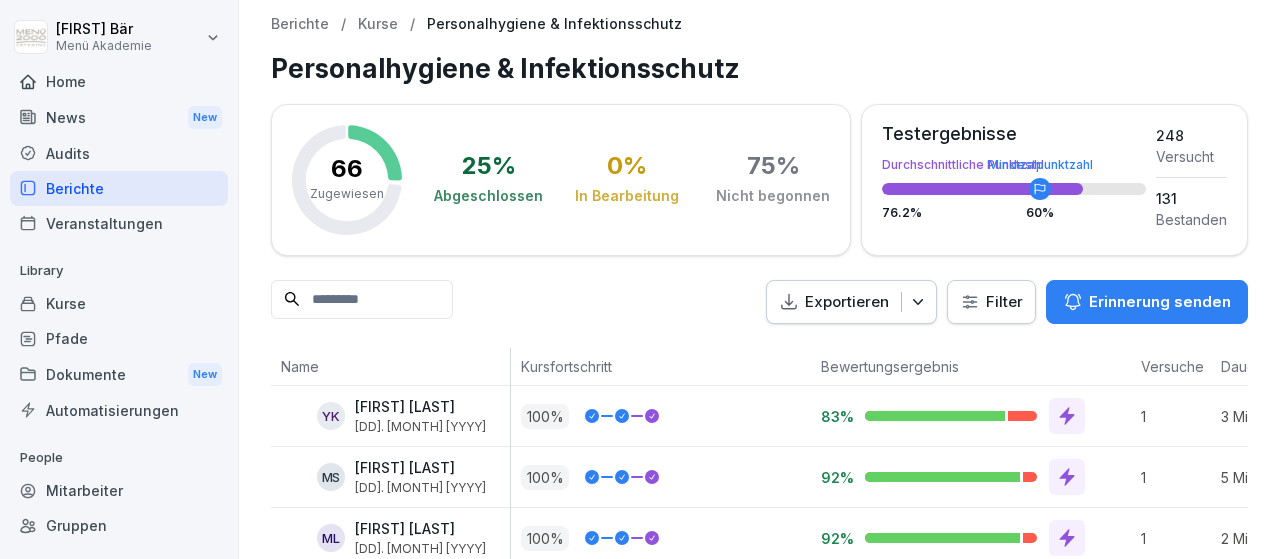 click on "Kurse" at bounding box center (378, 24) 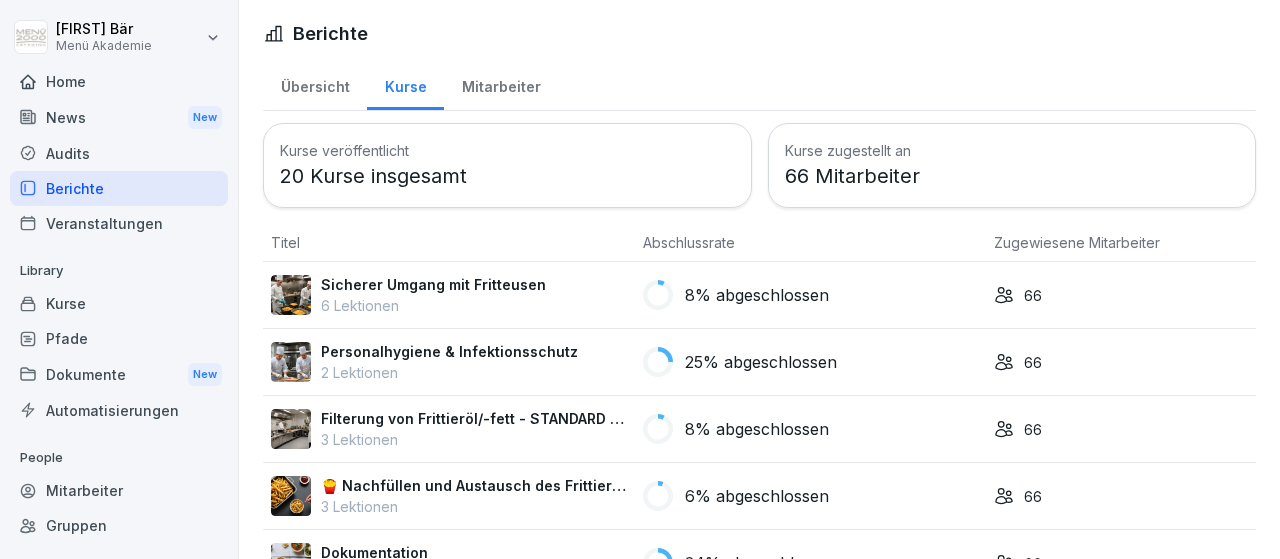 scroll, scrollTop: 102, scrollLeft: 0, axis: vertical 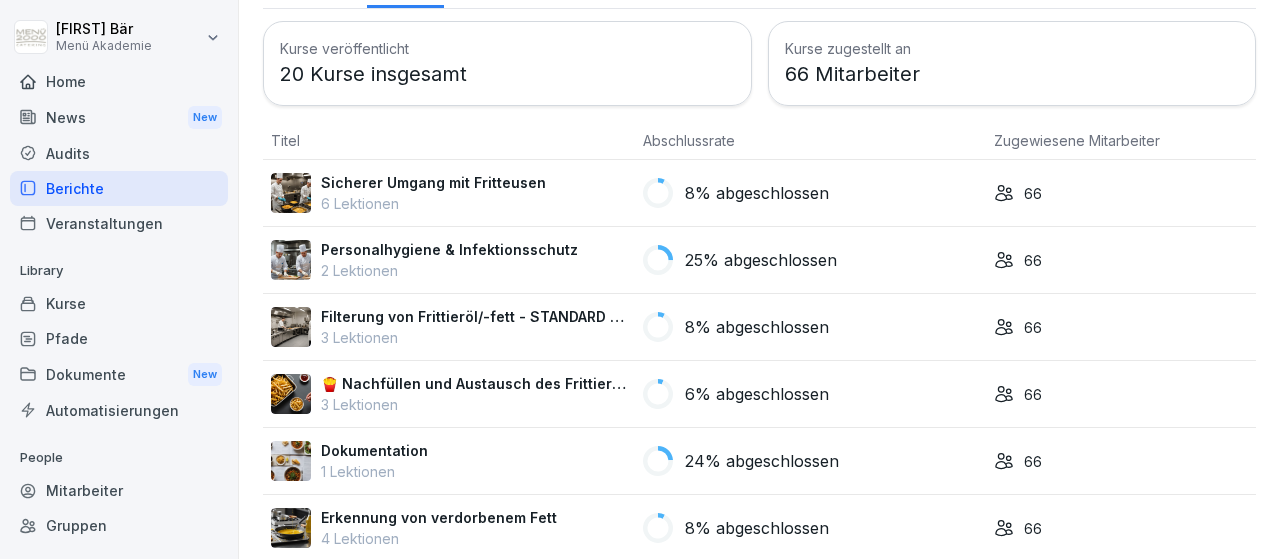 click on "8% abgeschlossen" at bounding box center [757, 193] 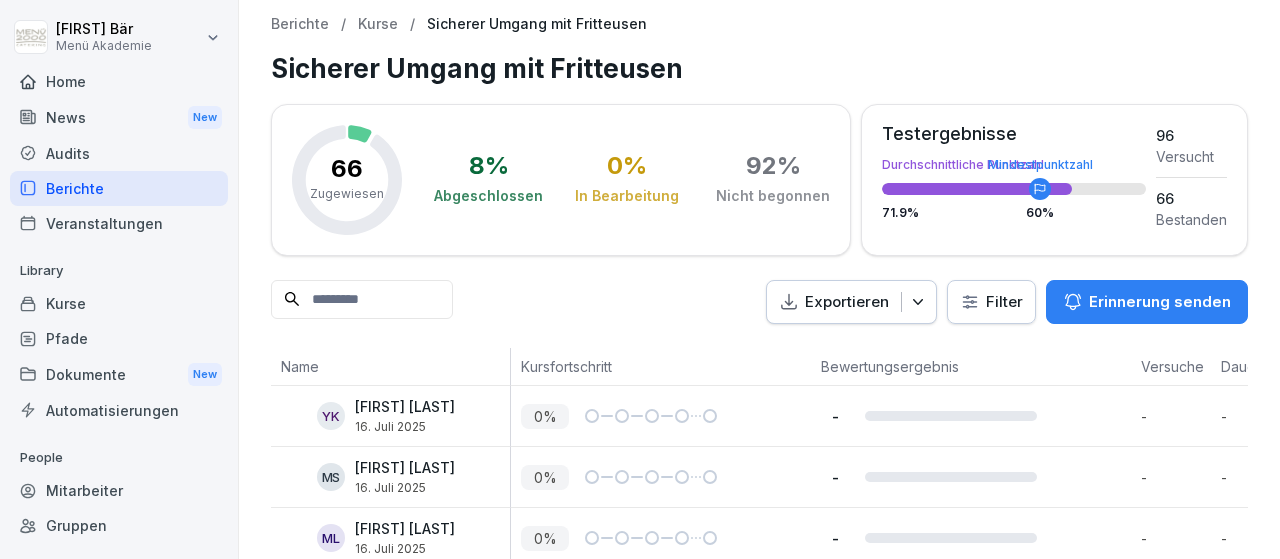 scroll, scrollTop: 0, scrollLeft: 0, axis: both 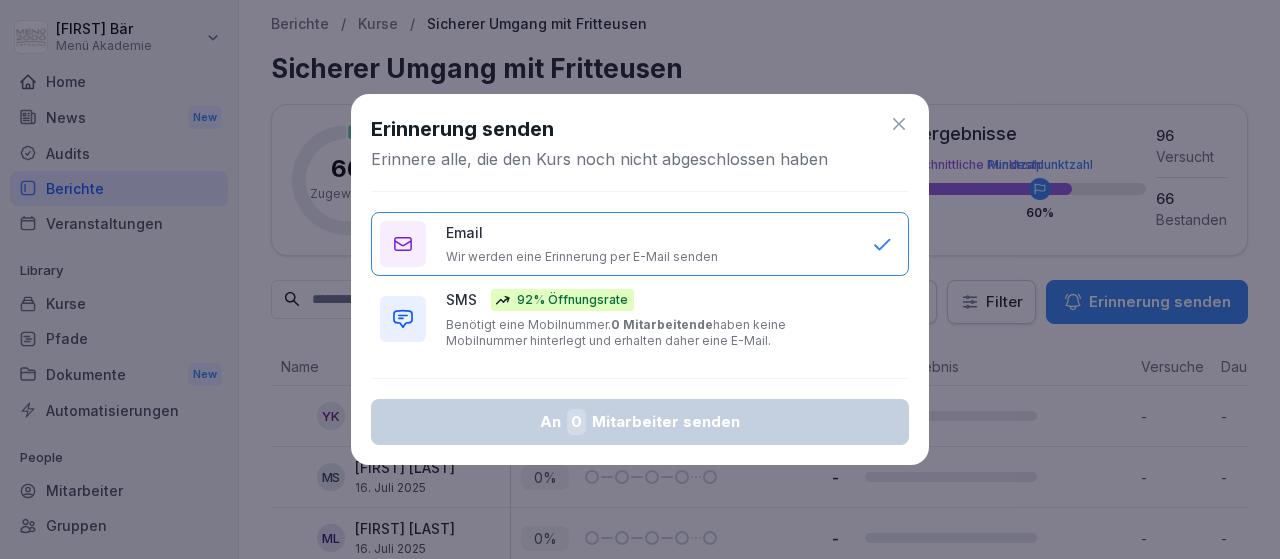 click on "Email Wir werden eine Erinnerung per EMAIL senden" at bounding box center [649, 243] 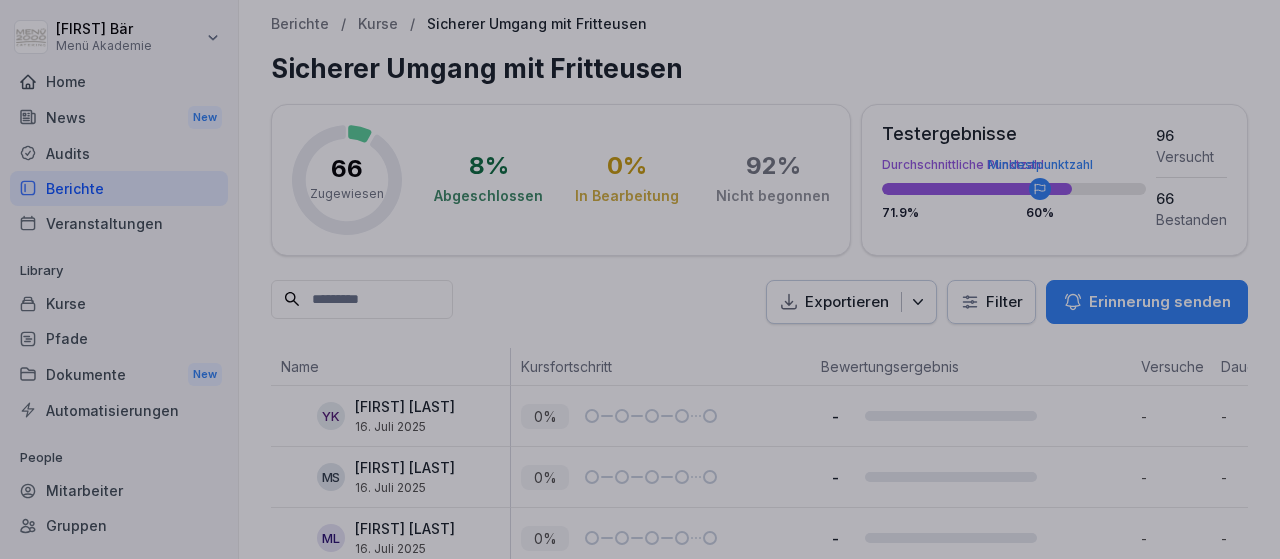 click at bounding box center [640, 279] 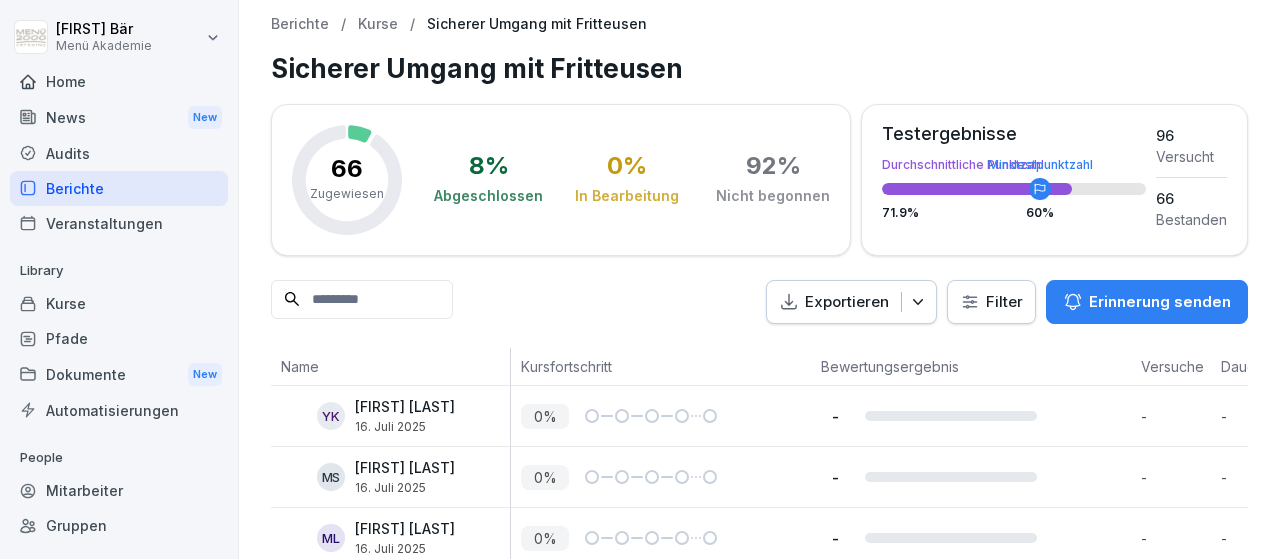 click on "Erinnerung senden" at bounding box center (1160, 302) 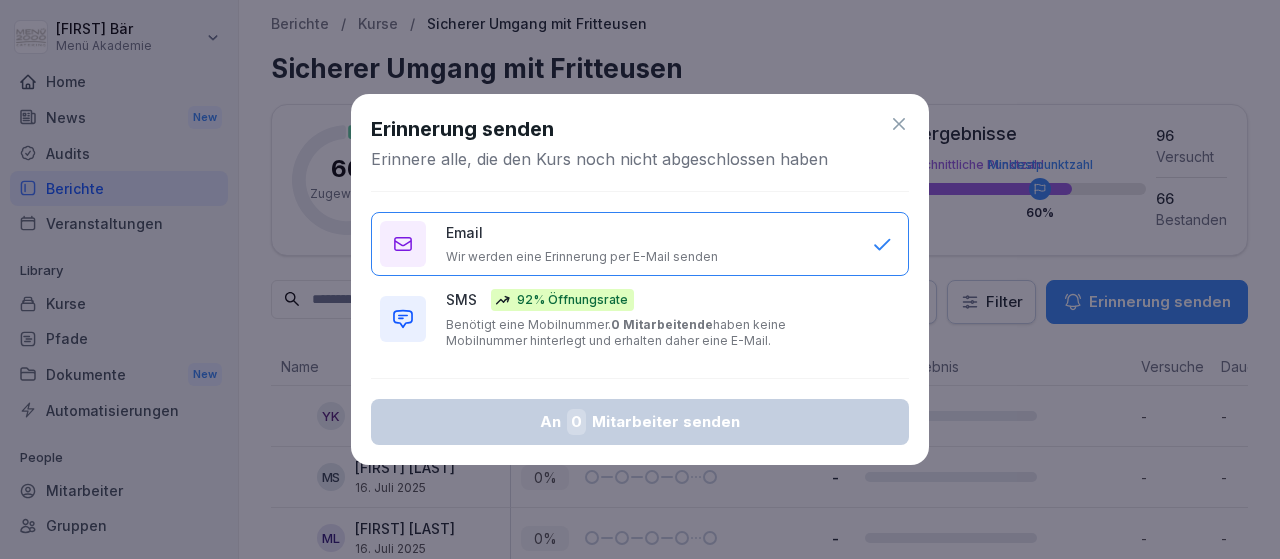 type on "EMAIL" 